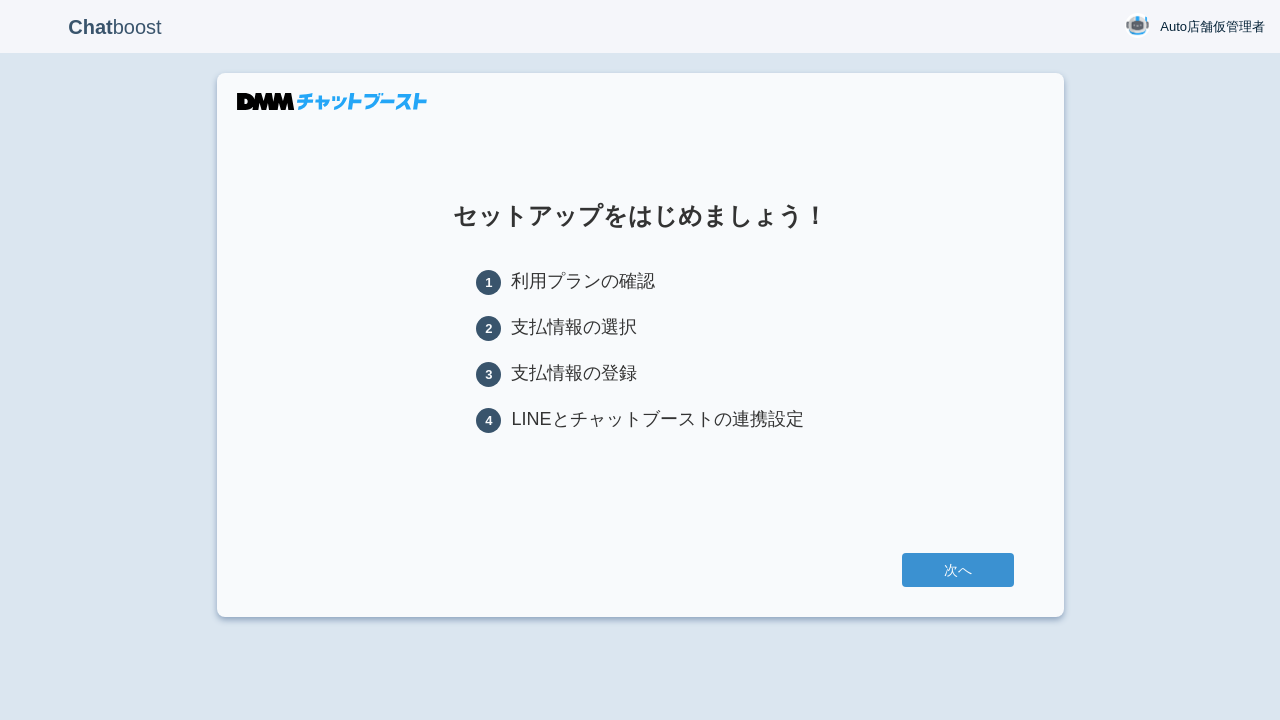 scroll, scrollTop: 0, scrollLeft: 0, axis: both 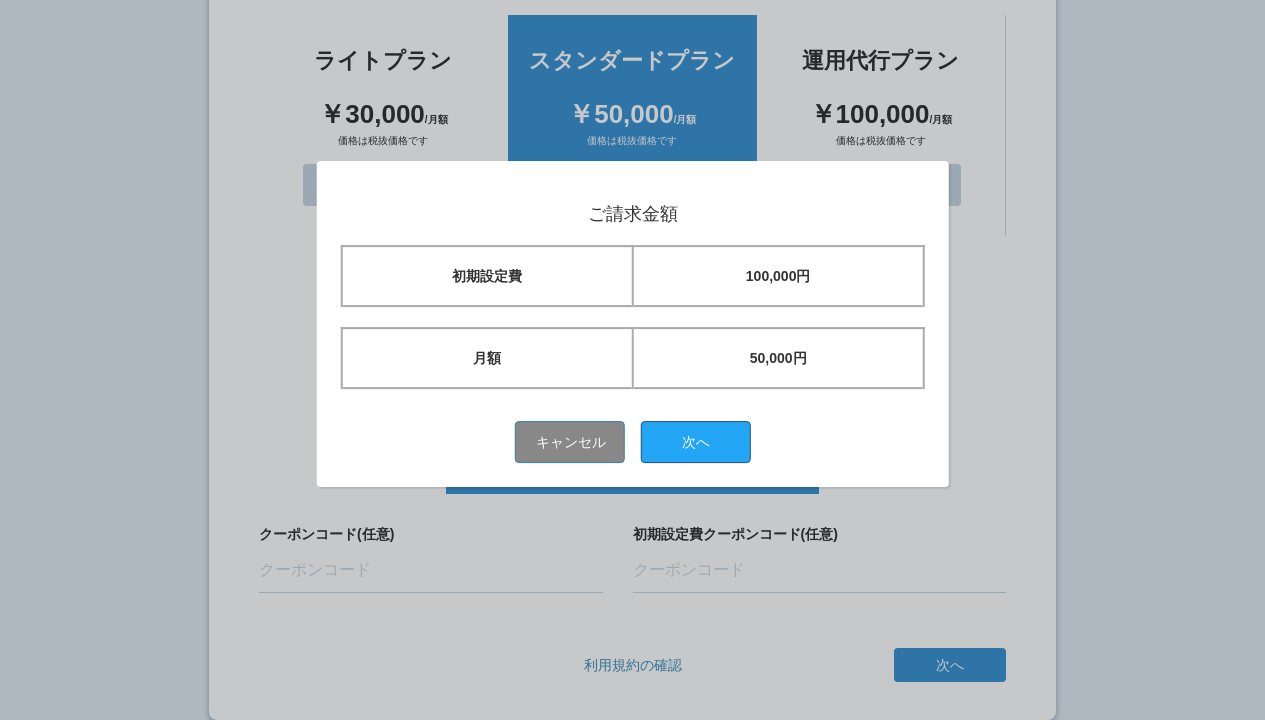 click on "次へ" at bounding box center [696, 442] 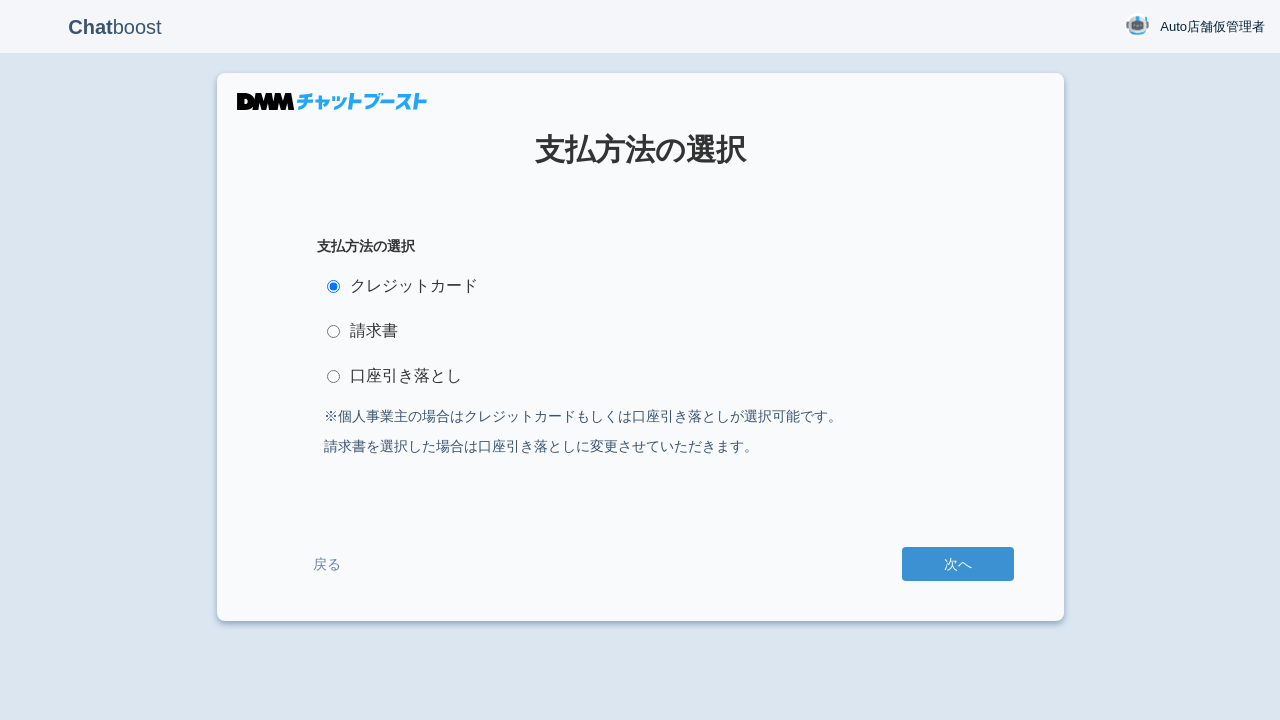 scroll, scrollTop: 0, scrollLeft: 0, axis: both 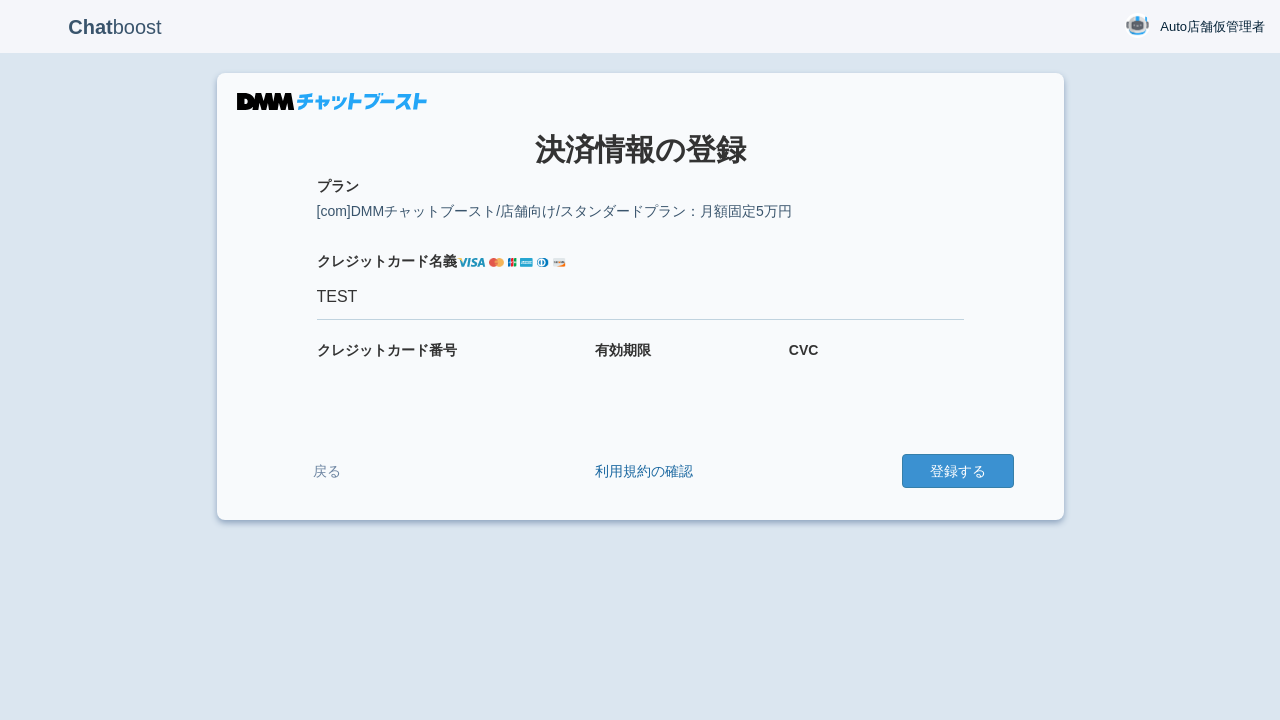 type on "TEST" 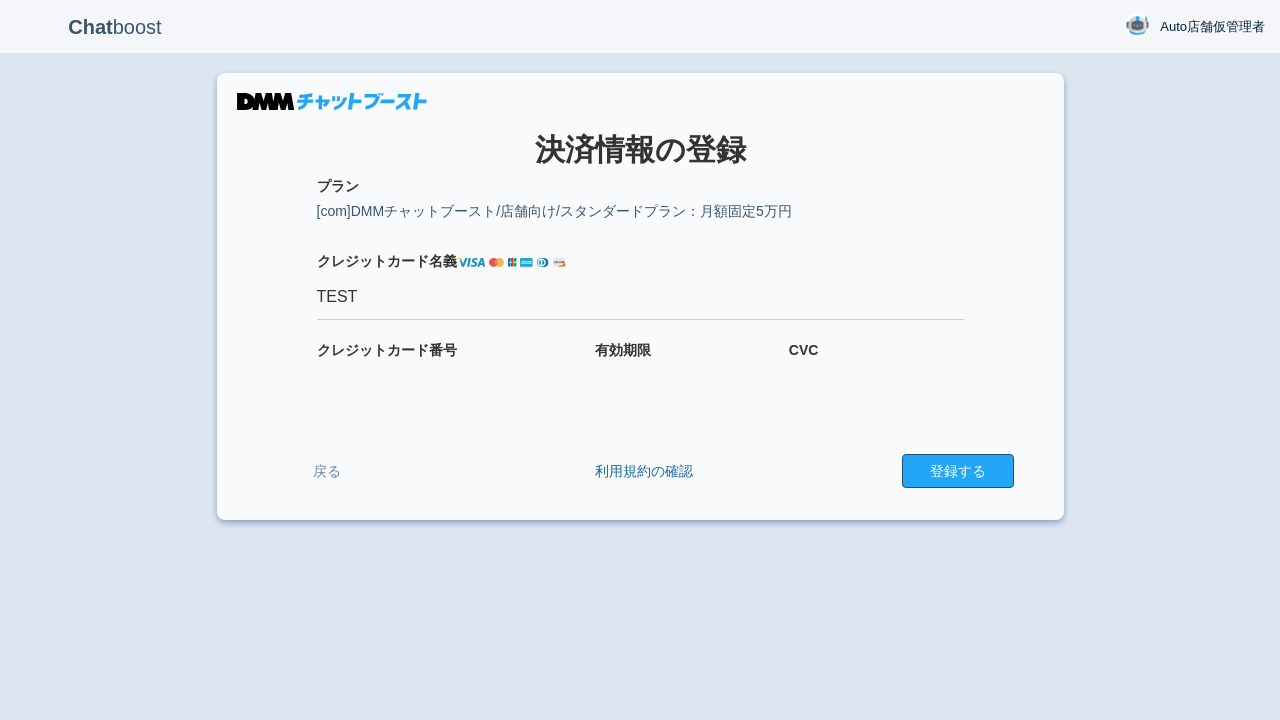 click on "登録する" at bounding box center [958, 471] 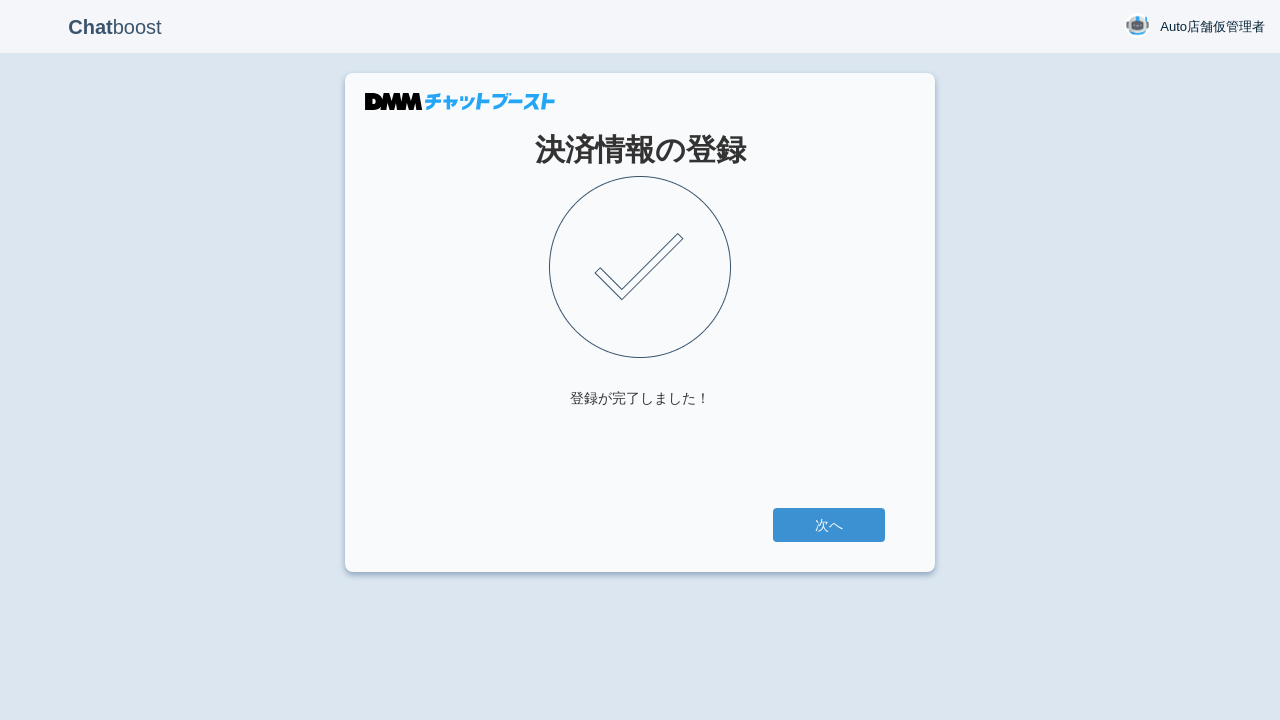scroll, scrollTop: 0, scrollLeft: 0, axis: both 